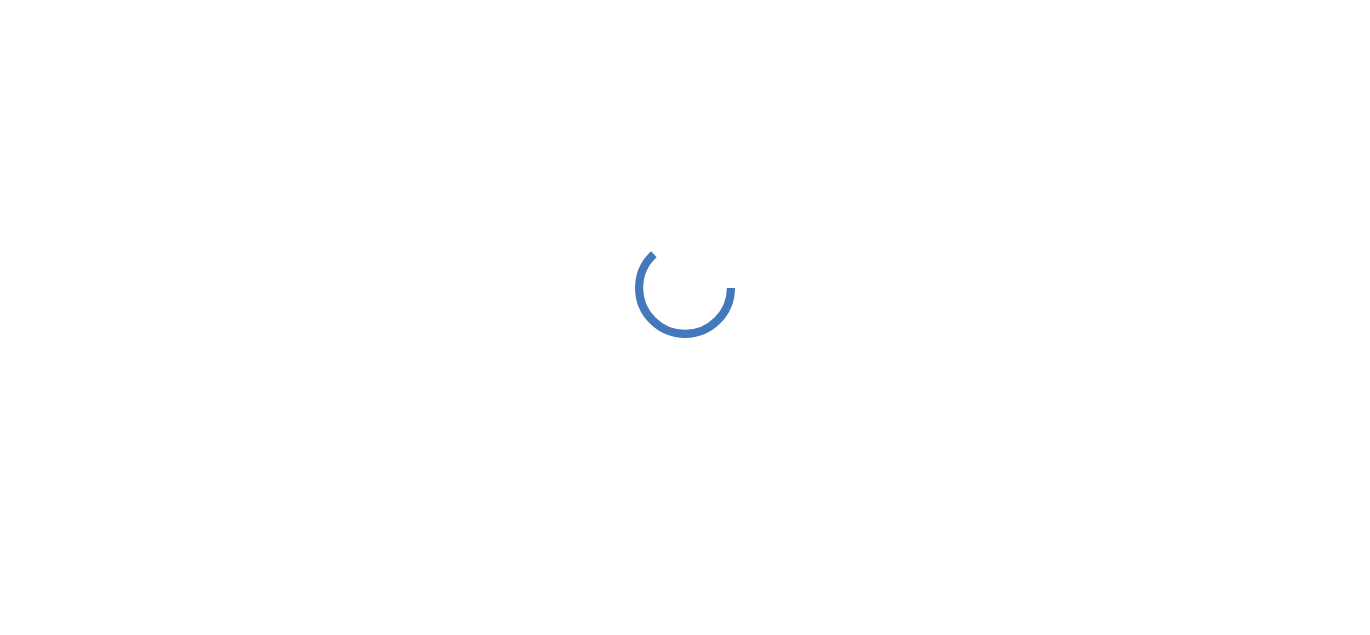 scroll, scrollTop: 0, scrollLeft: 0, axis: both 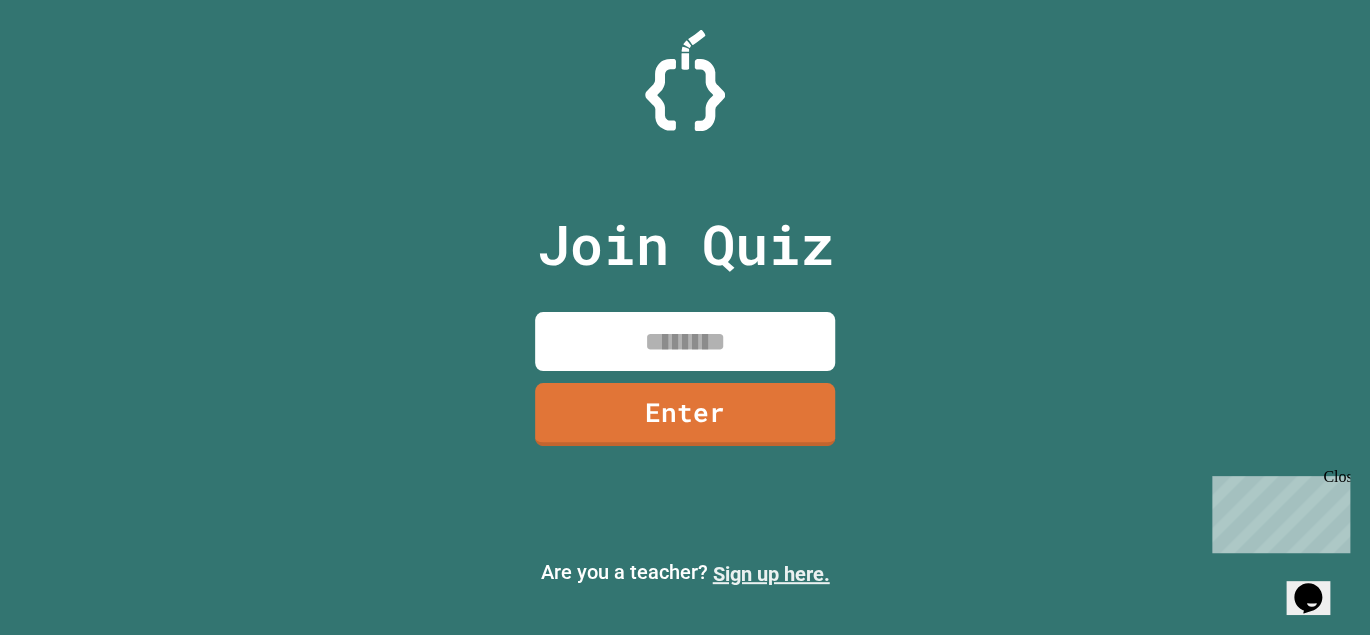 click on "Sign up here." at bounding box center [771, 574] 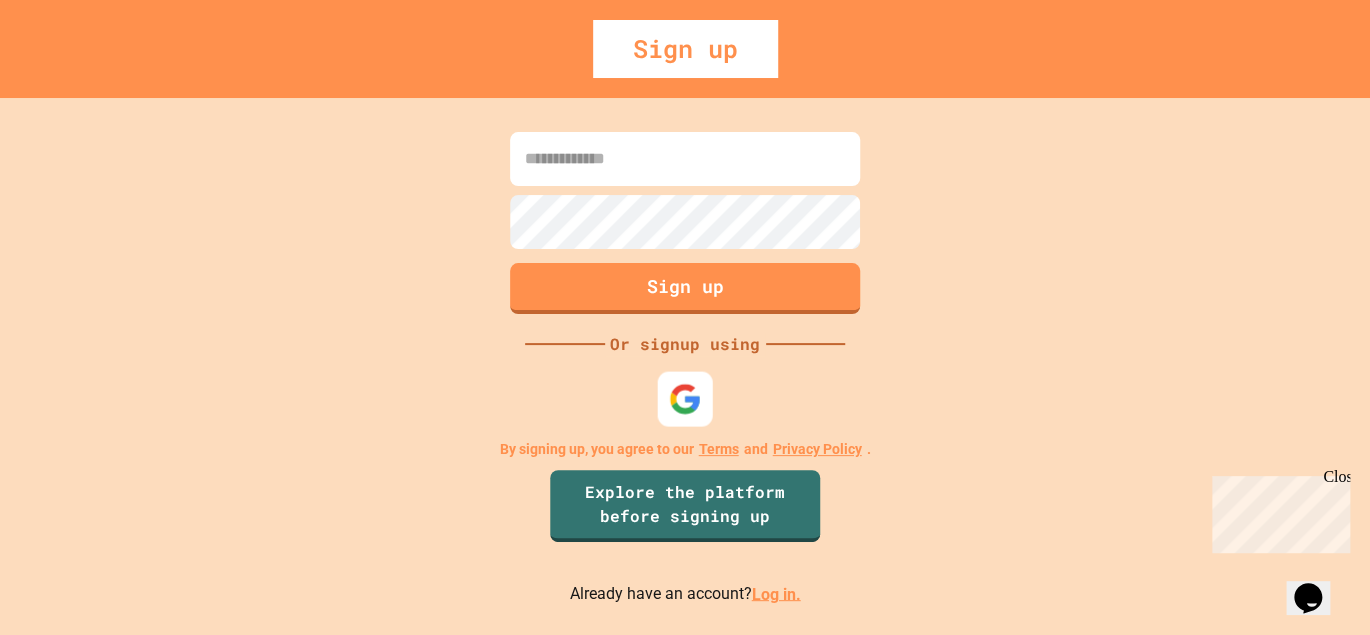 click at bounding box center (685, 398) 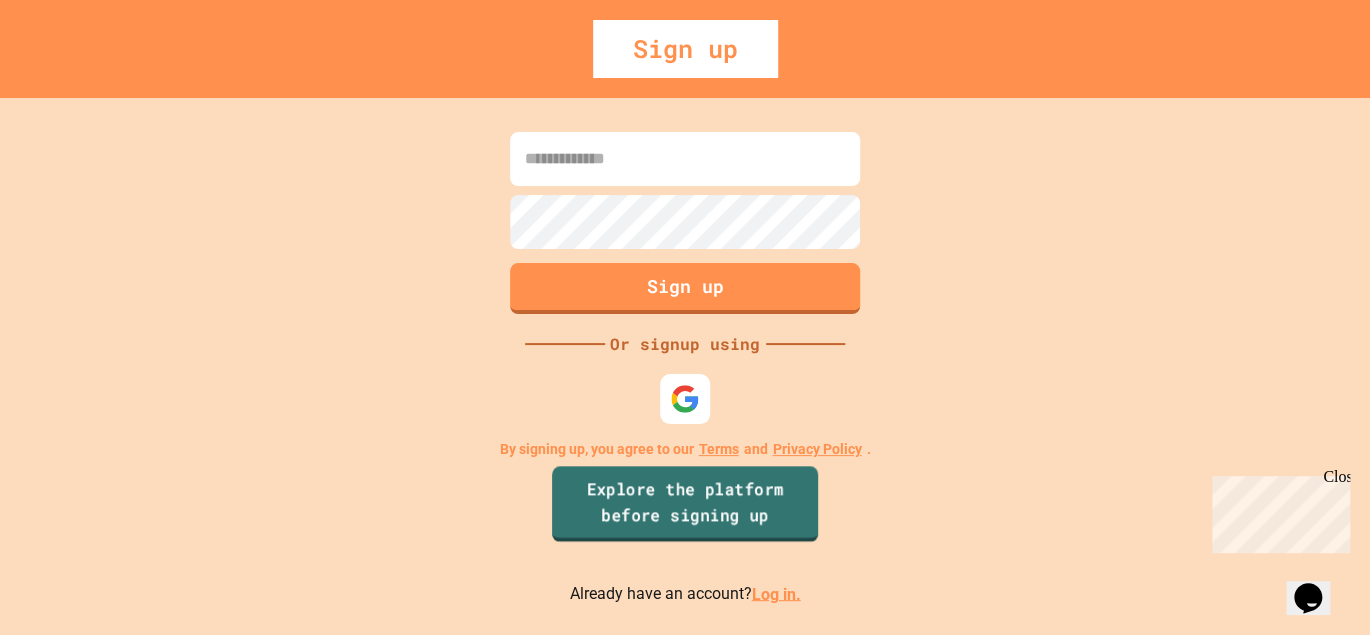 click on "Explore the platform before signing up" at bounding box center (685, 504) 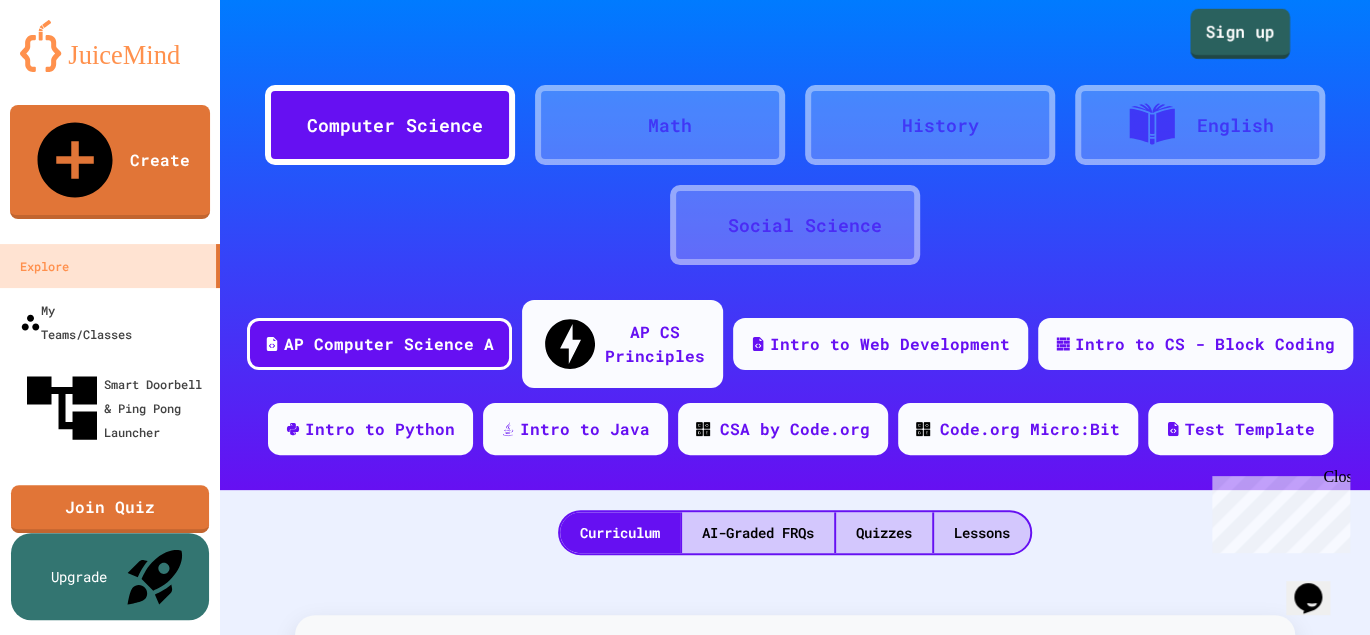 click on "Sign up" at bounding box center [1240, 34] 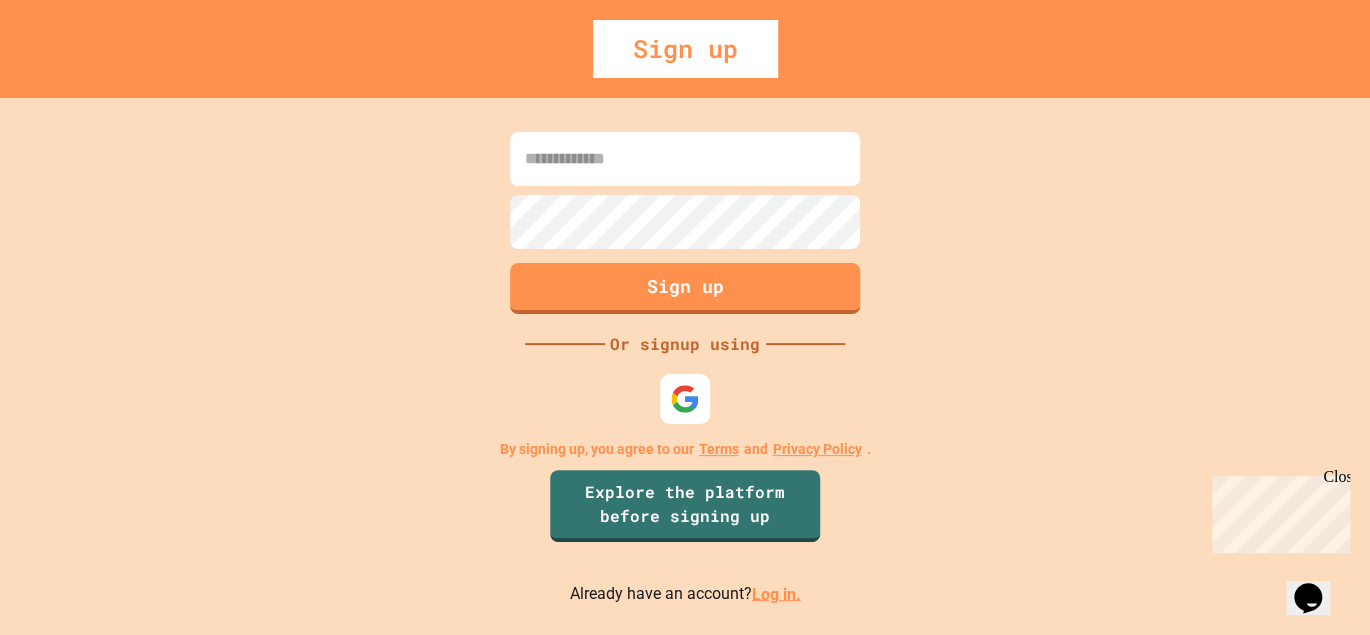 click at bounding box center [685, 159] 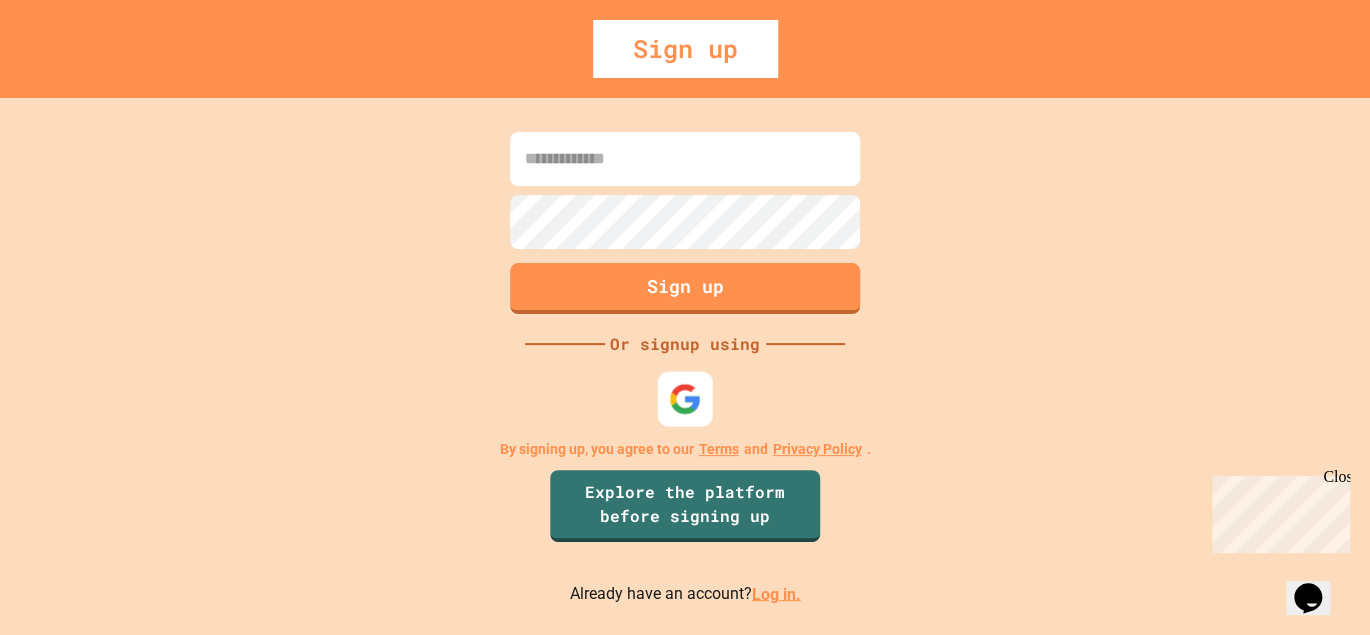 click at bounding box center (685, 398) 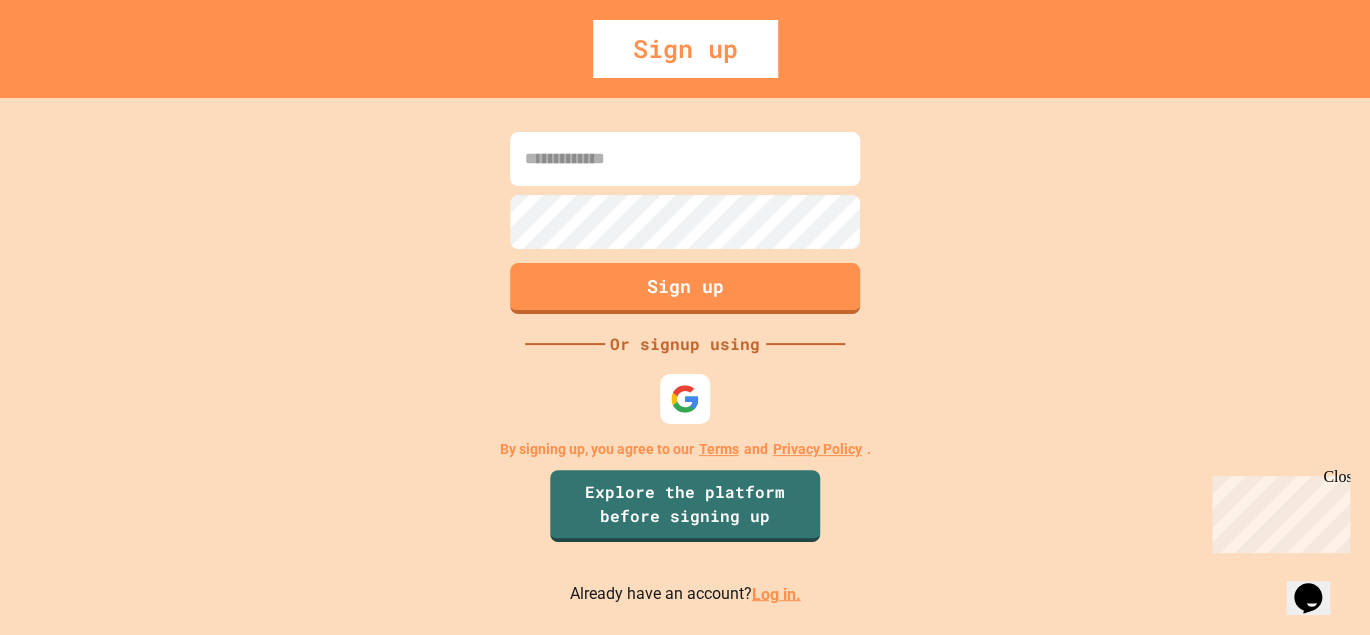click at bounding box center [685, 159] 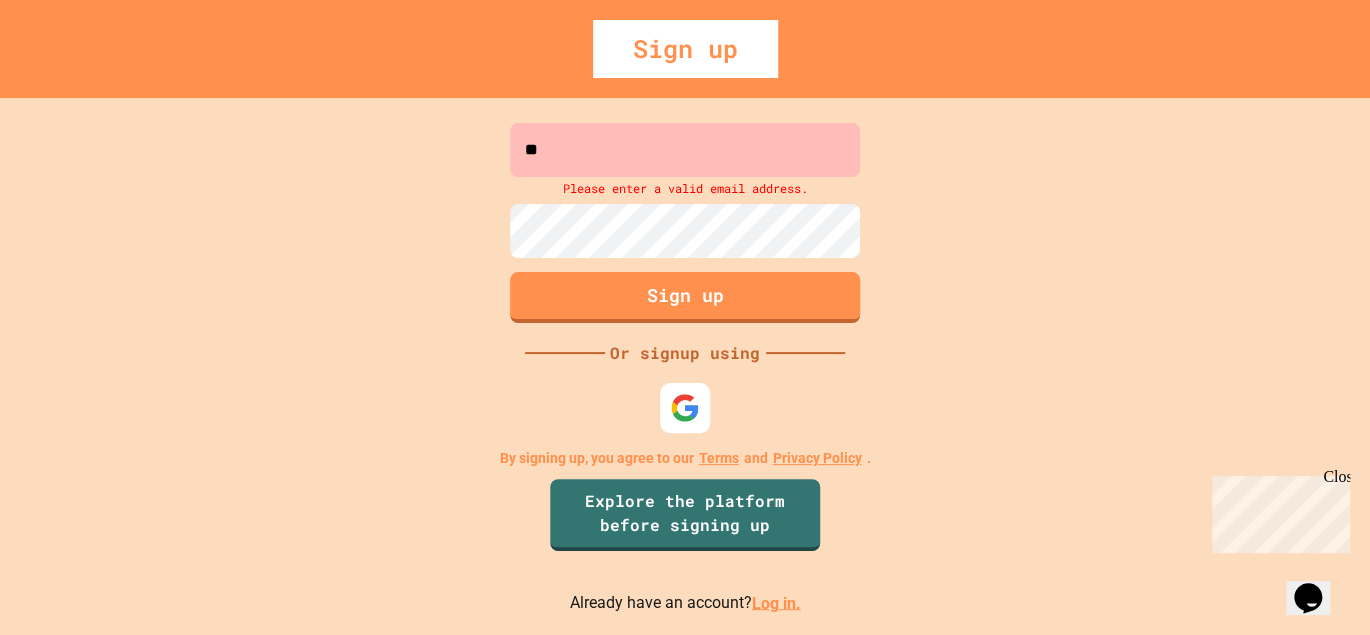 type on "*" 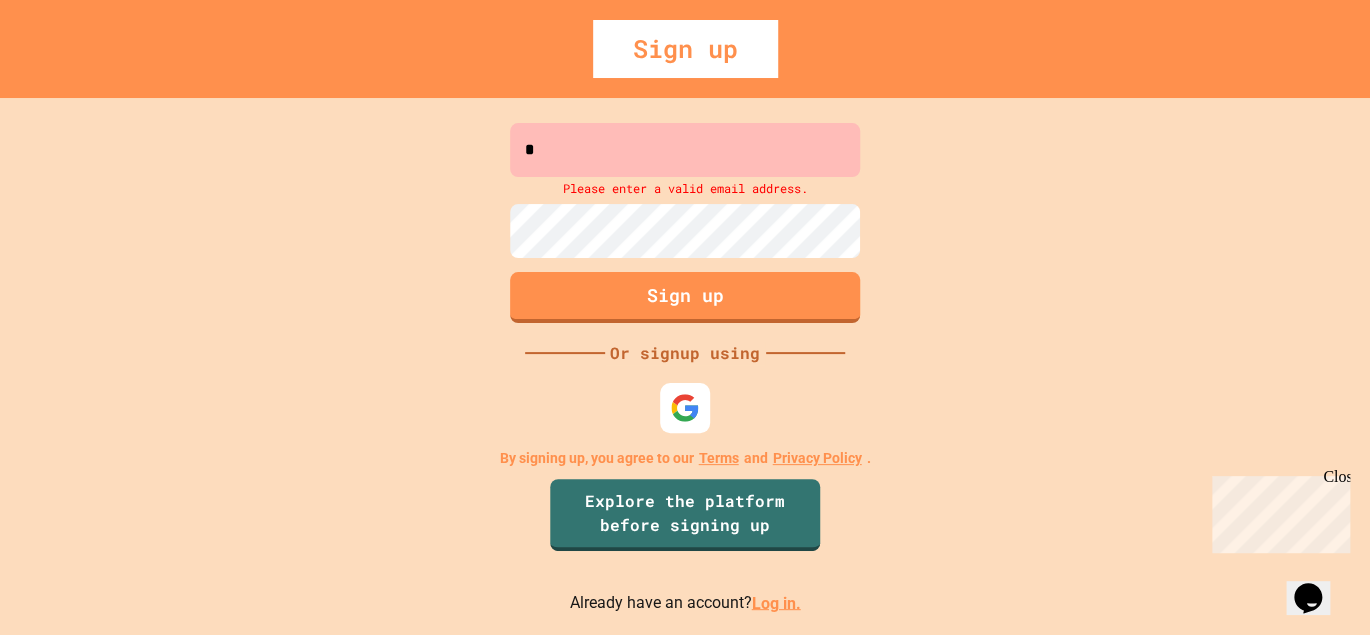 type 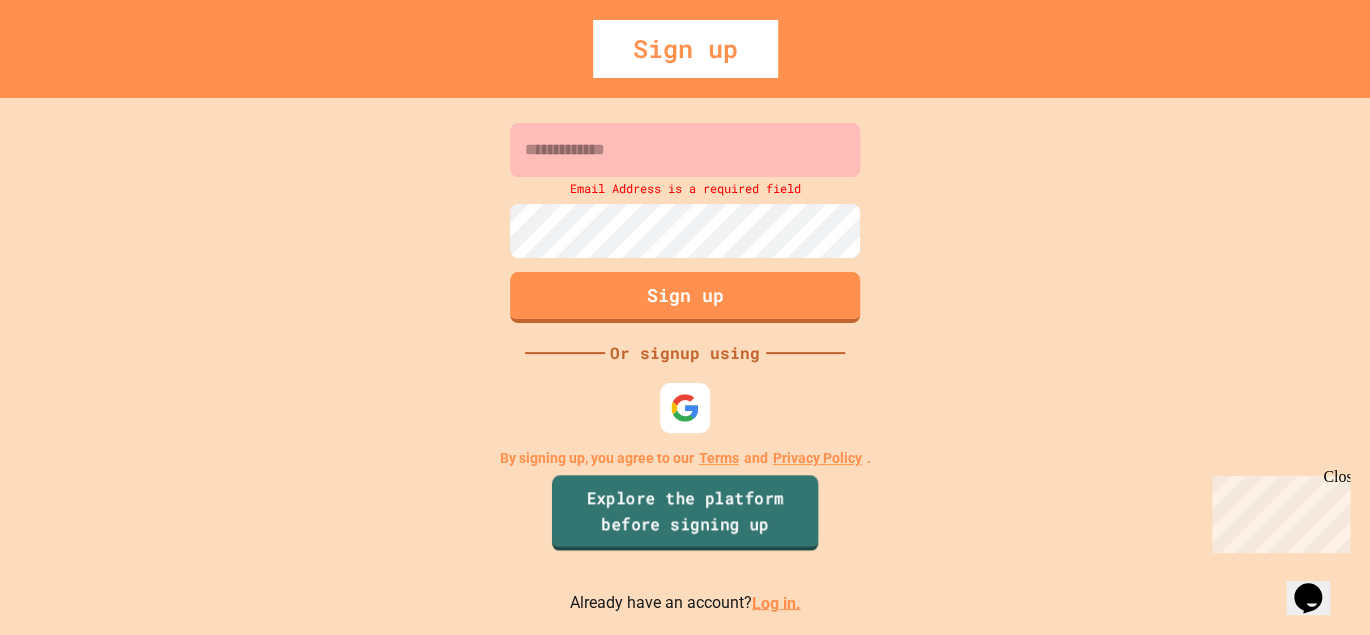 click on "Explore the platform before signing up" at bounding box center (685, 513) 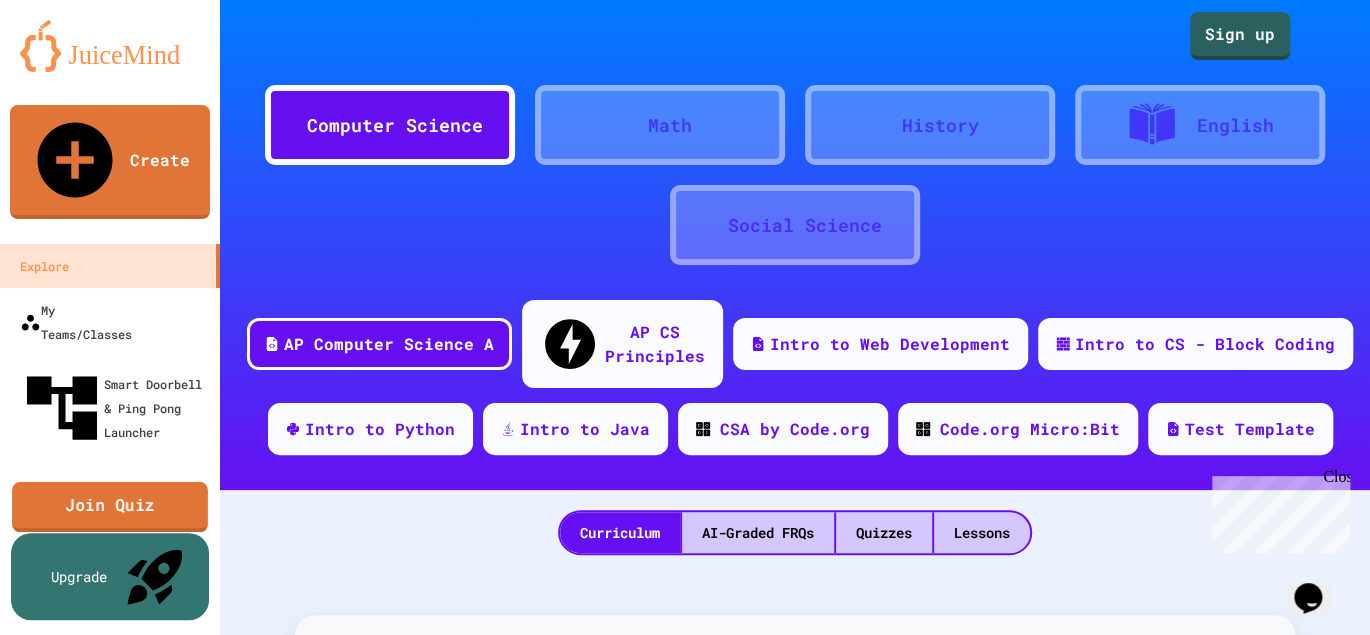 click on "Join Quiz" at bounding box center (110, 507) 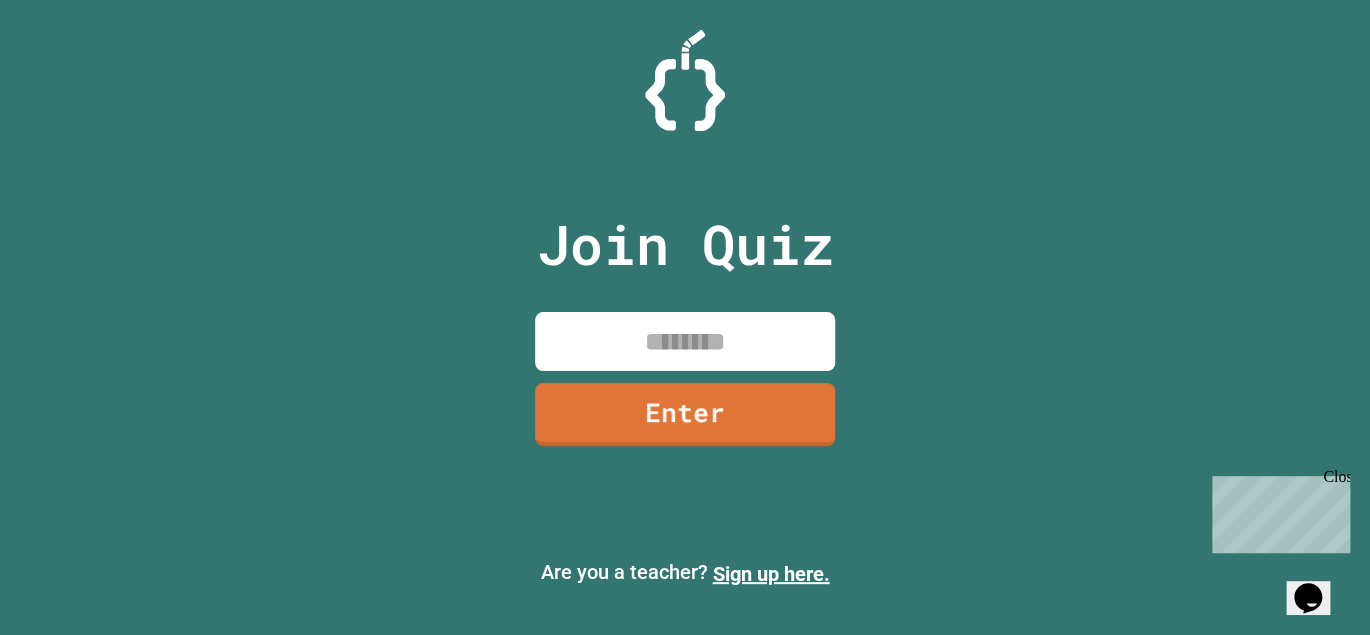 click at bounding box center (685, 341) 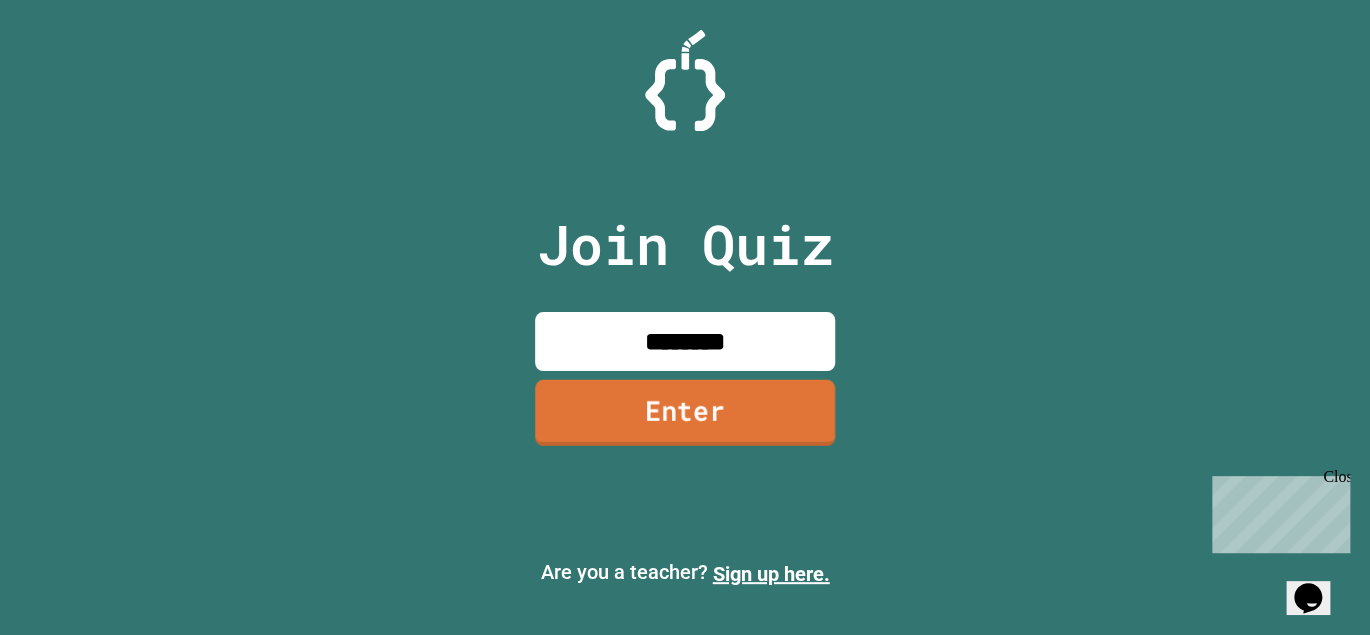 type on "********" 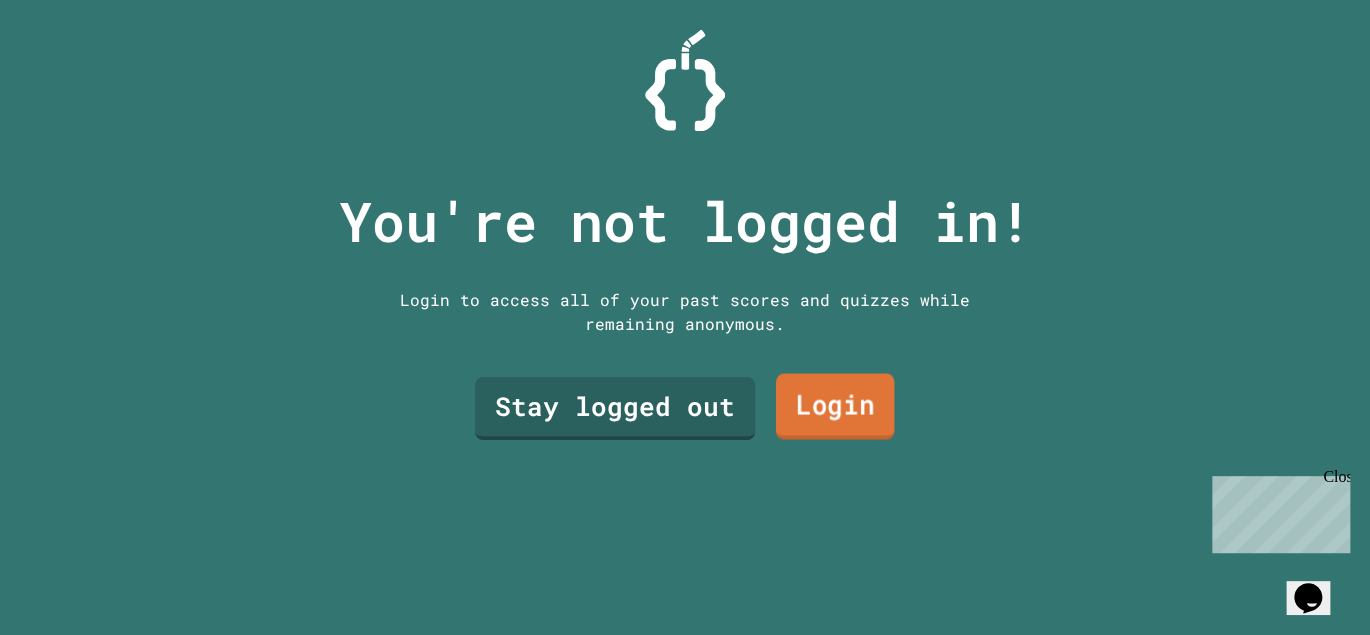 click on "Login" at bounding box center (835, 407) 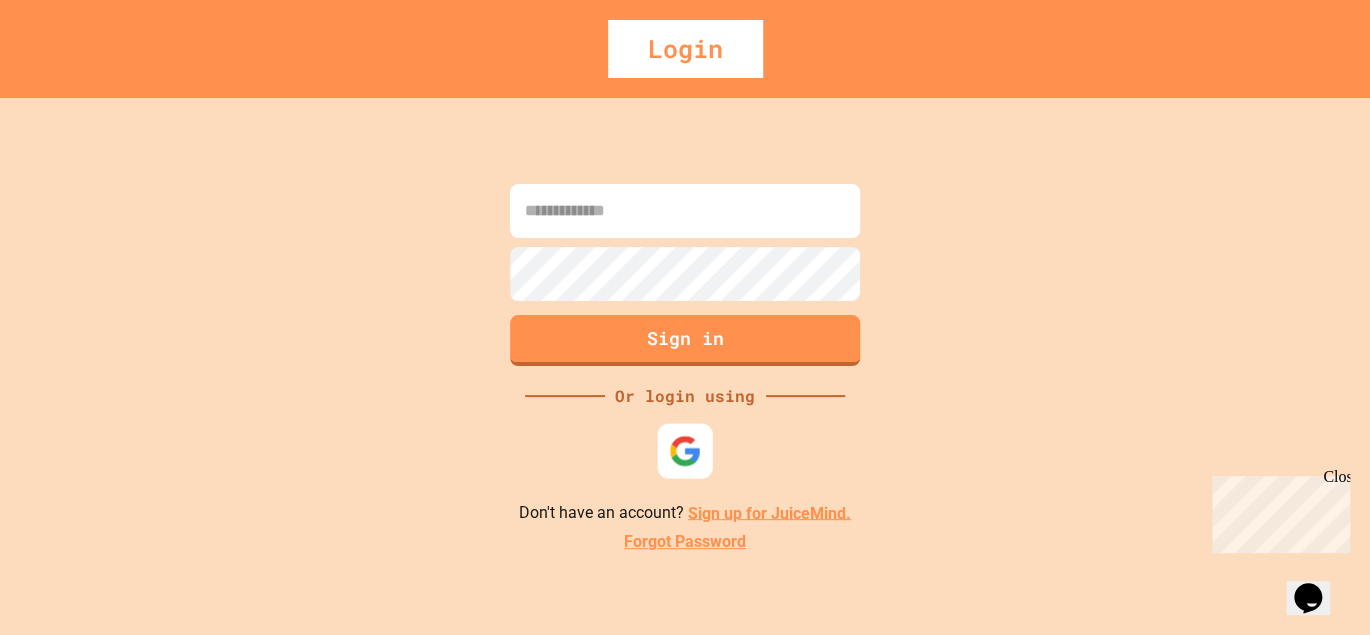 click at bounding box center [685, 450] 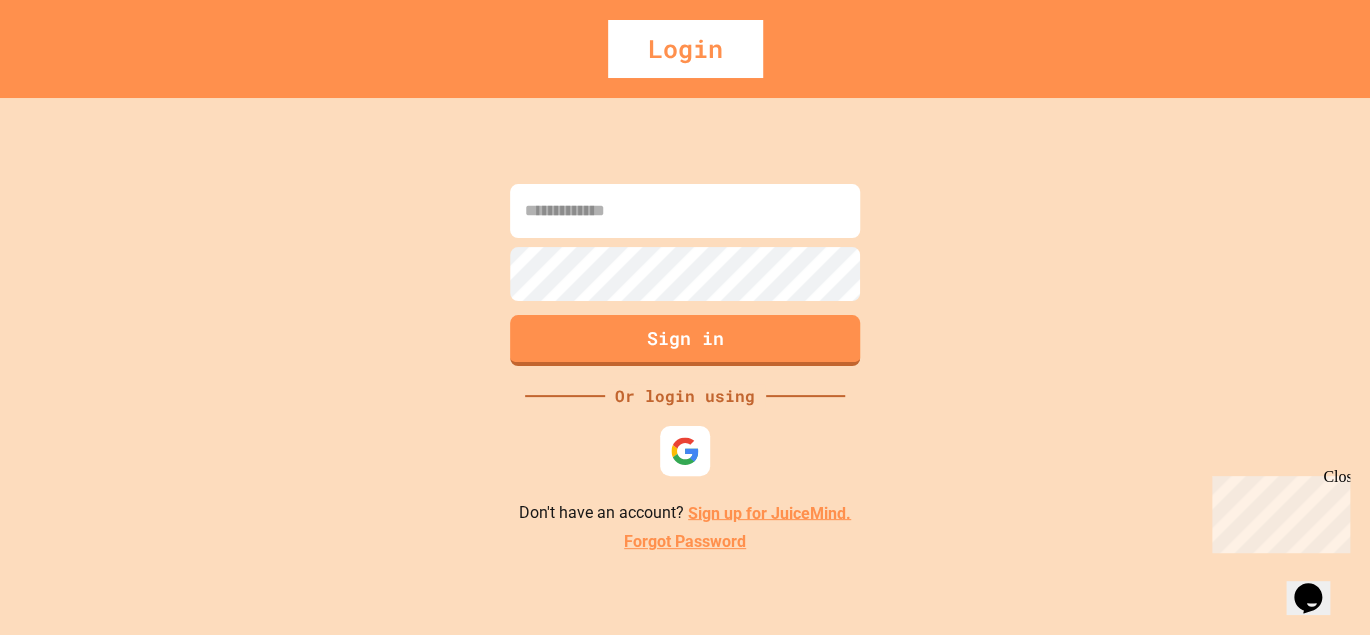 click at bounding box center (685, 211) 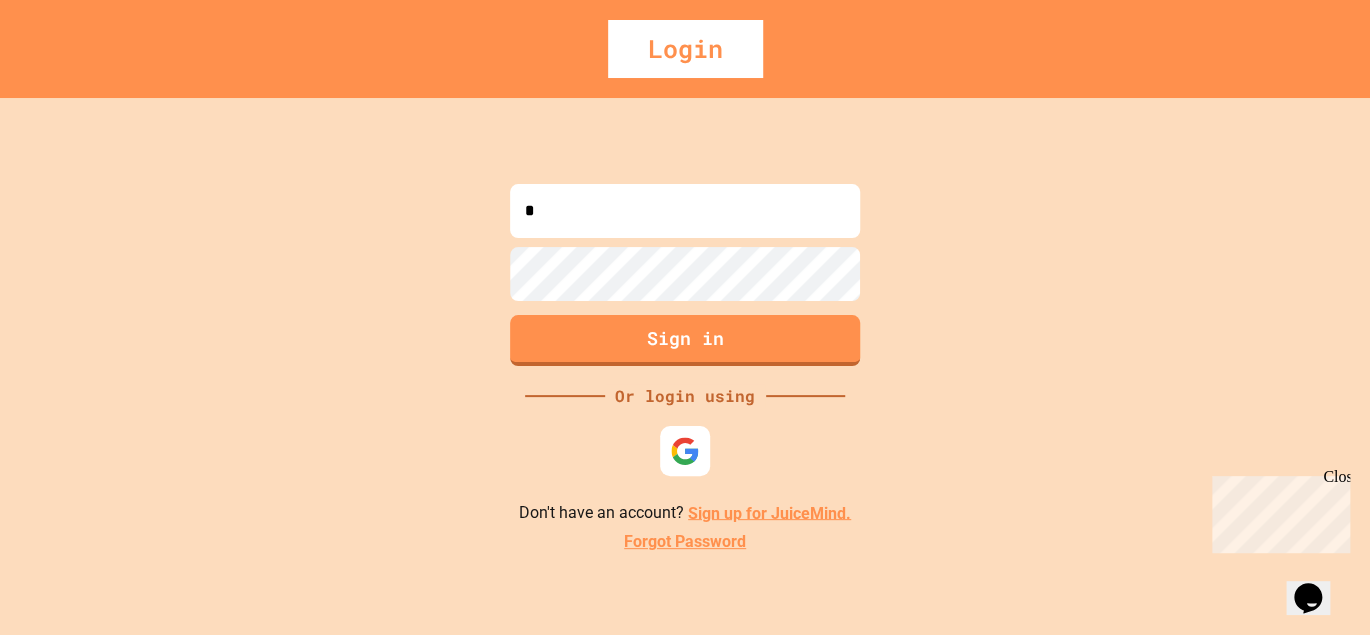 type on "*" 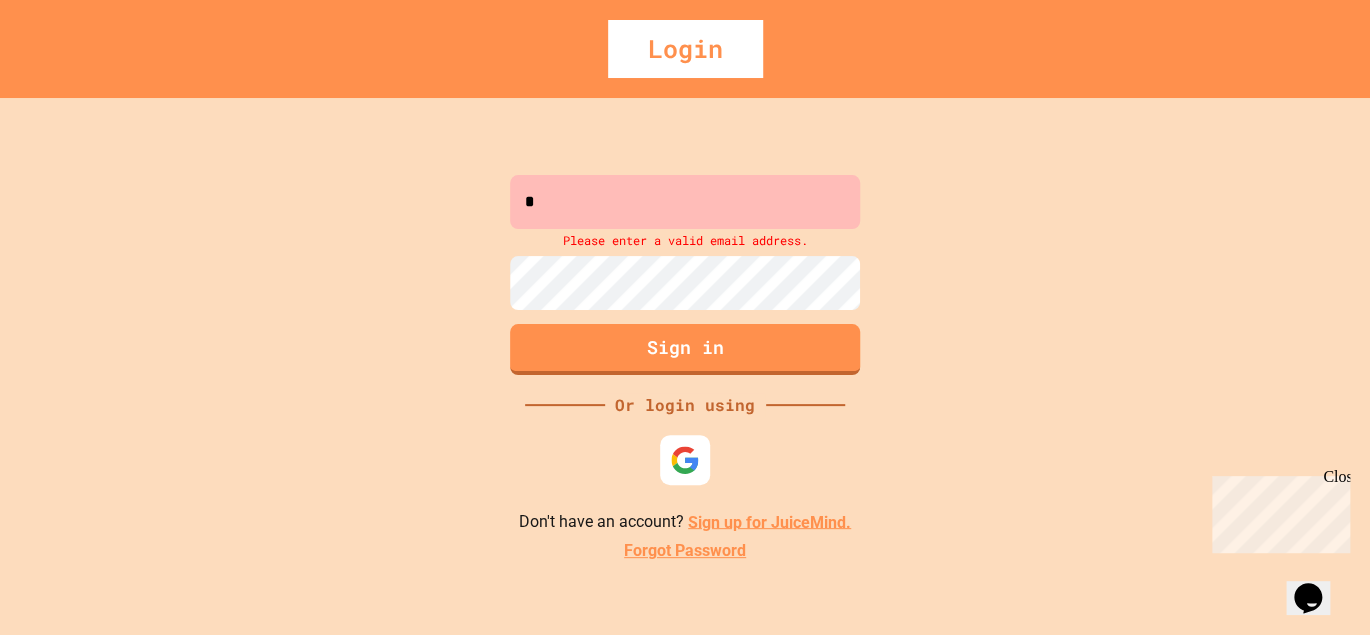 click on "Sign up for JuiceMind." at bounding box center (769, 521) 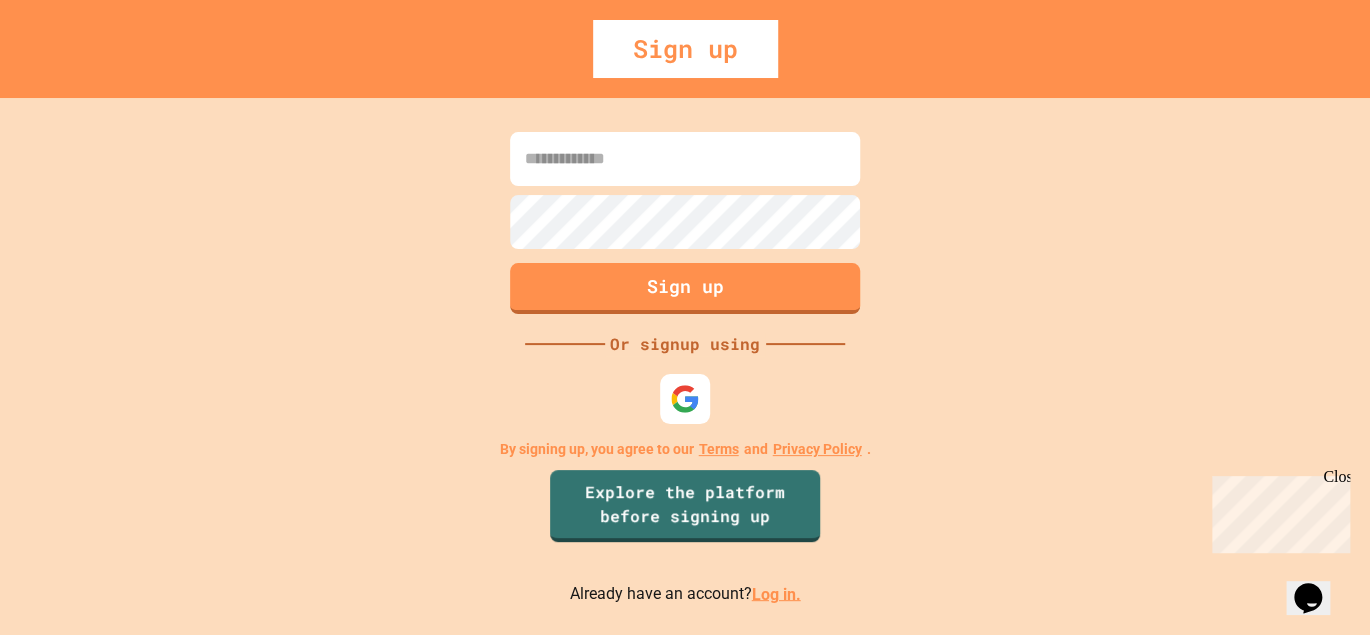 click at bounding box center (685, 159) 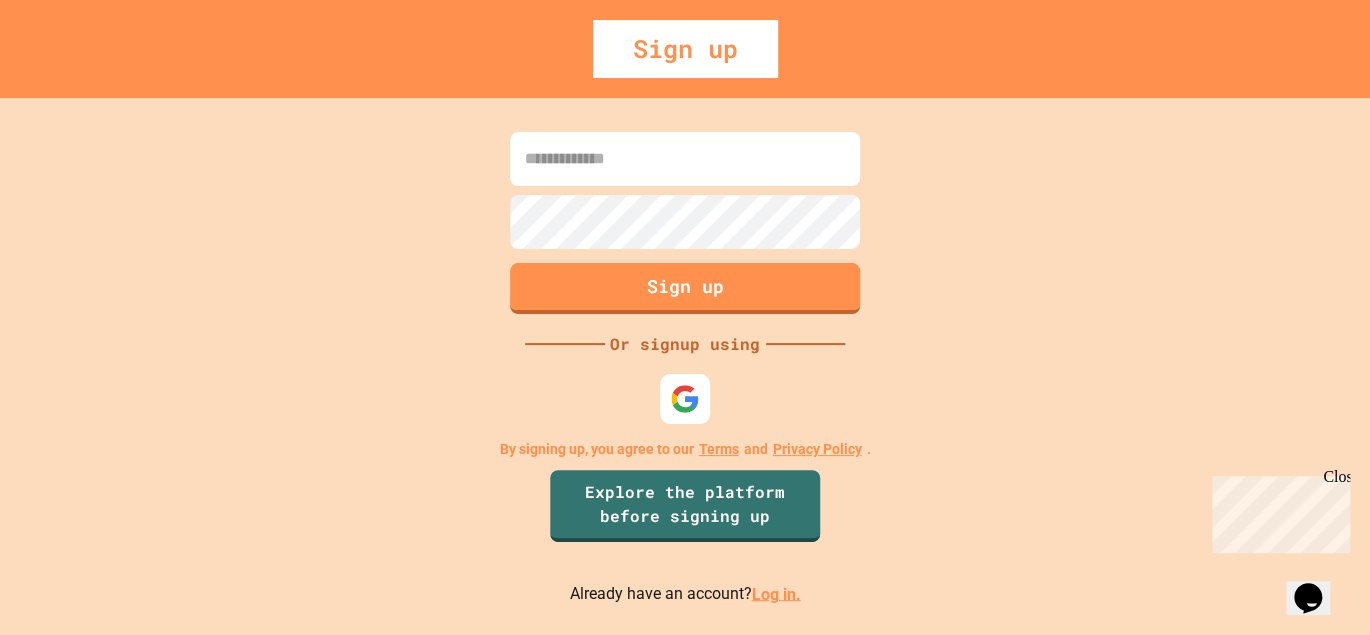 click at bounding box center (685, 159) 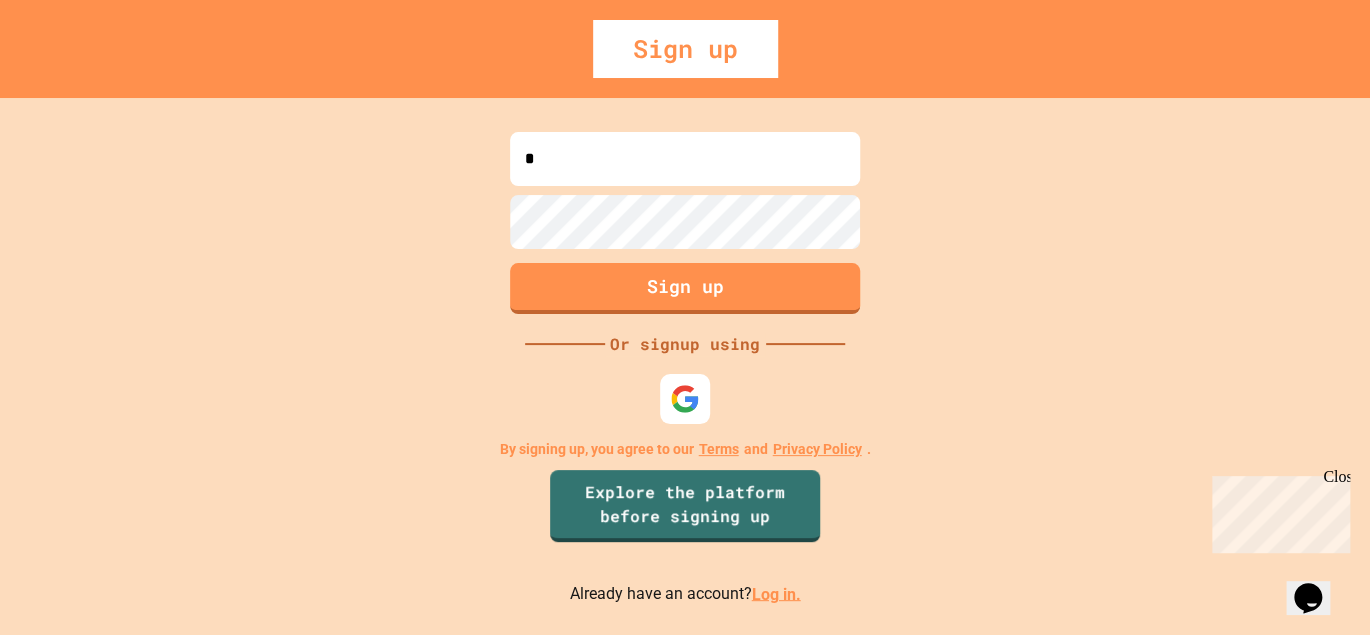 type on "*" 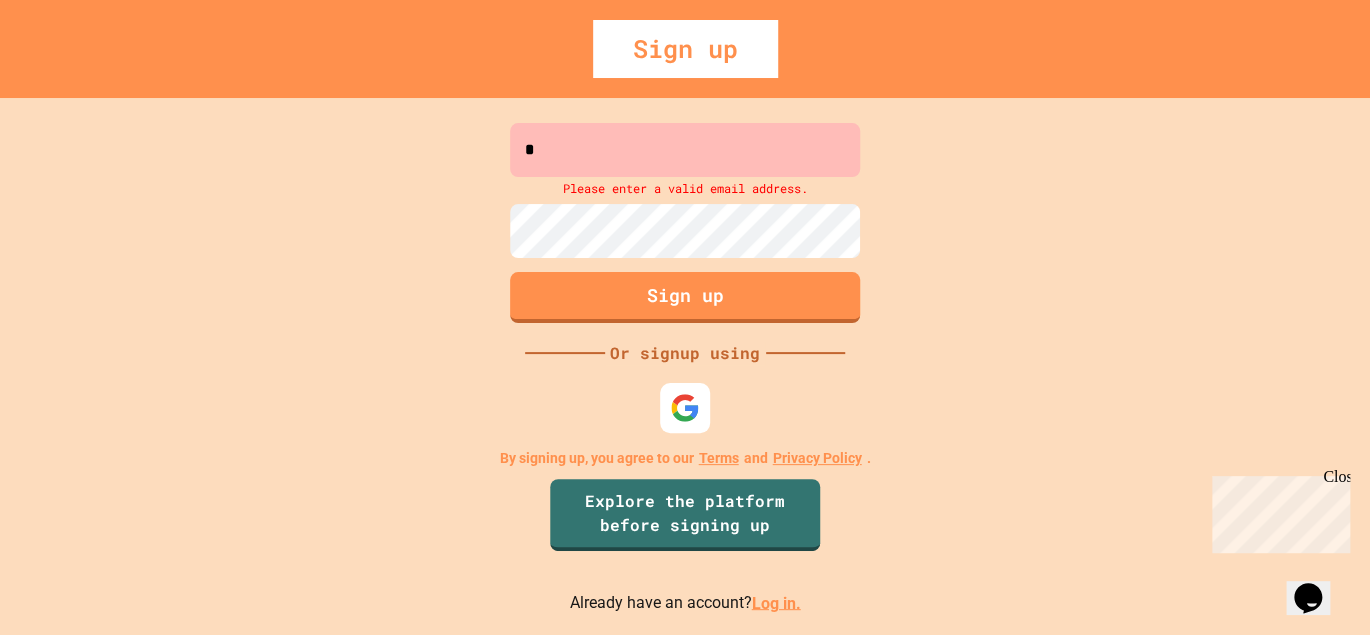 click on "Log in." at bounding box center [776, 602] 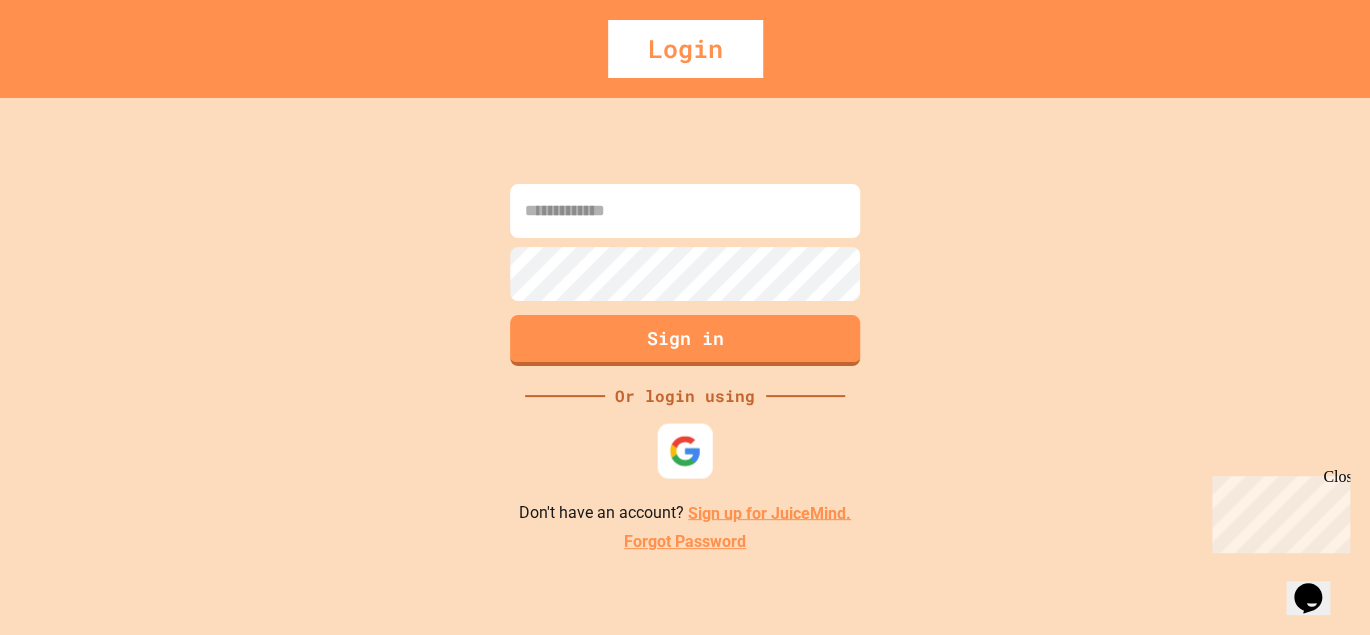 click at bounding box center [685, 450] 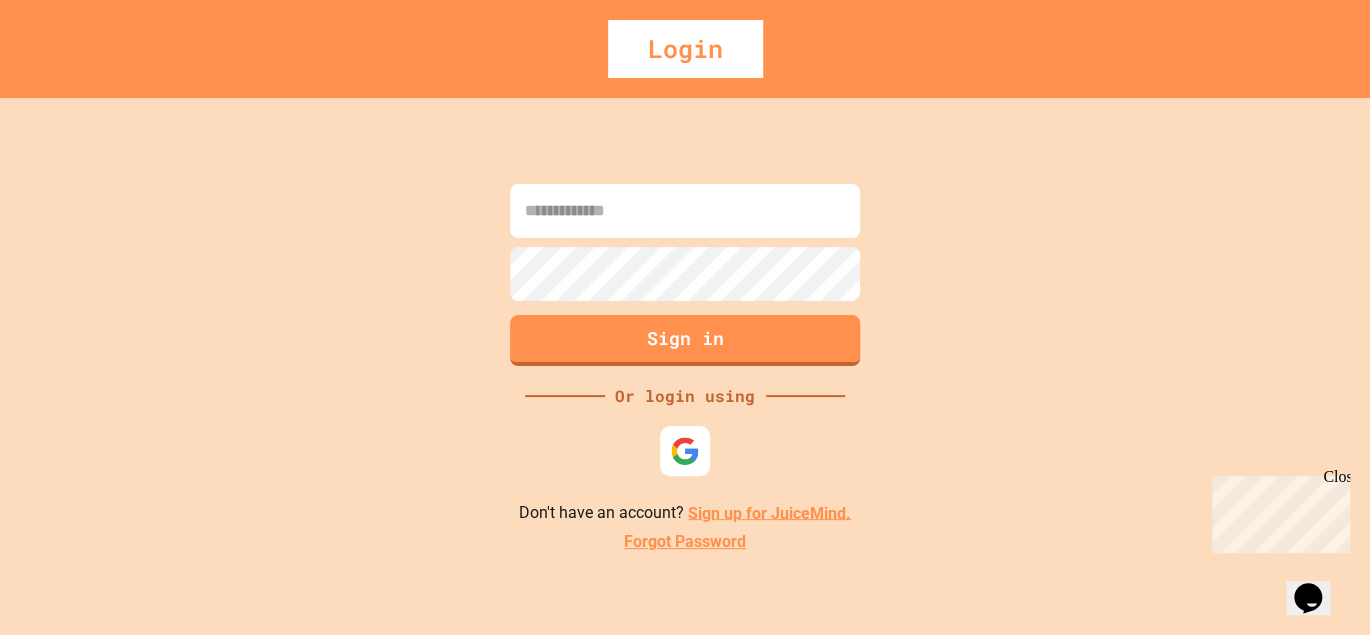 click at bounding box center (685, 211) 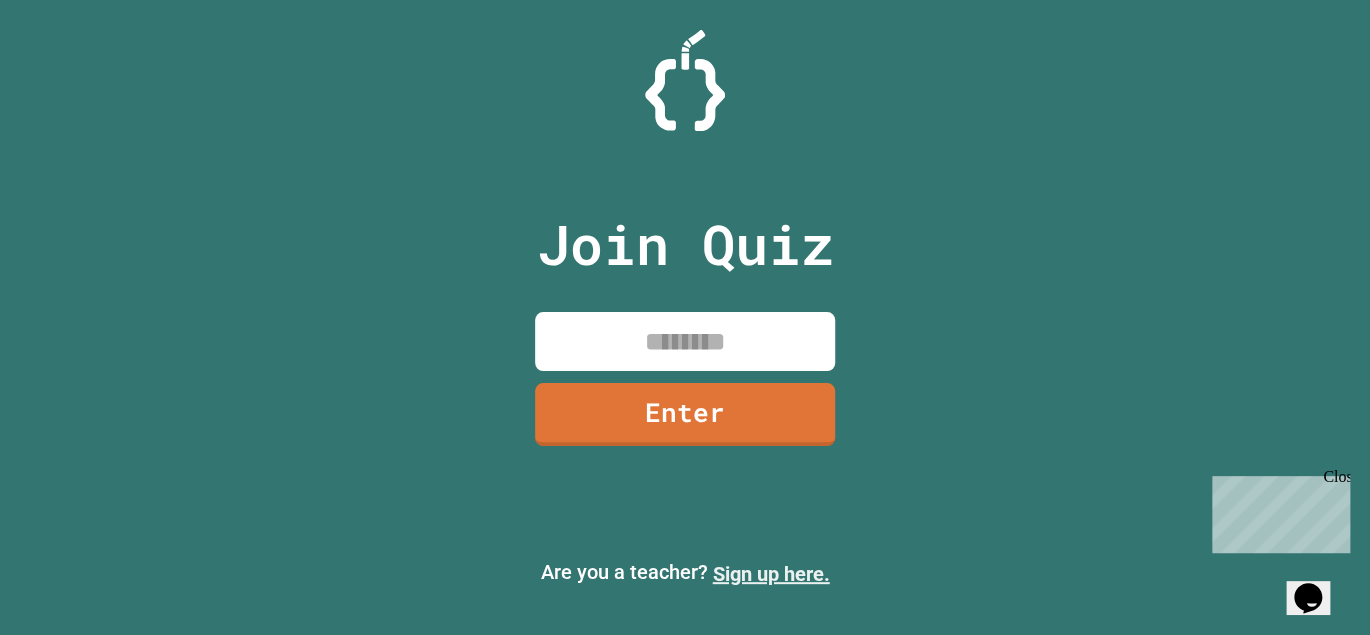 click on "Sign up here." at bounding box center (771, 574) 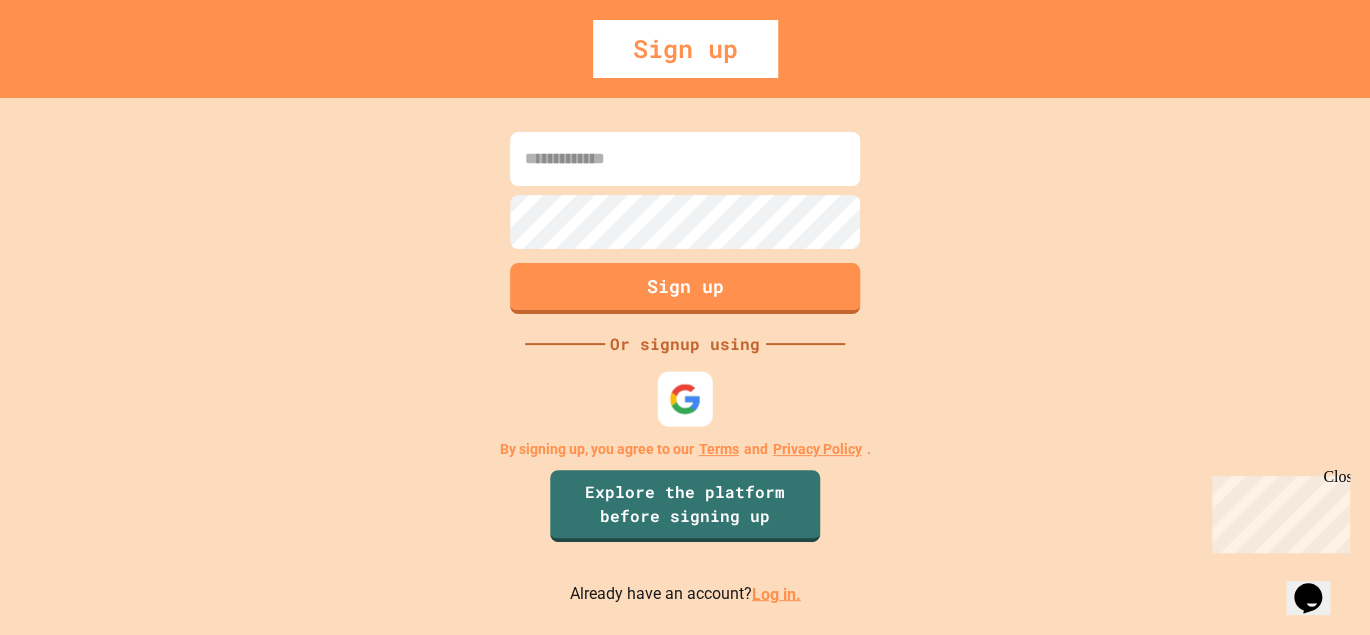 click at bounding box center (685, 398) 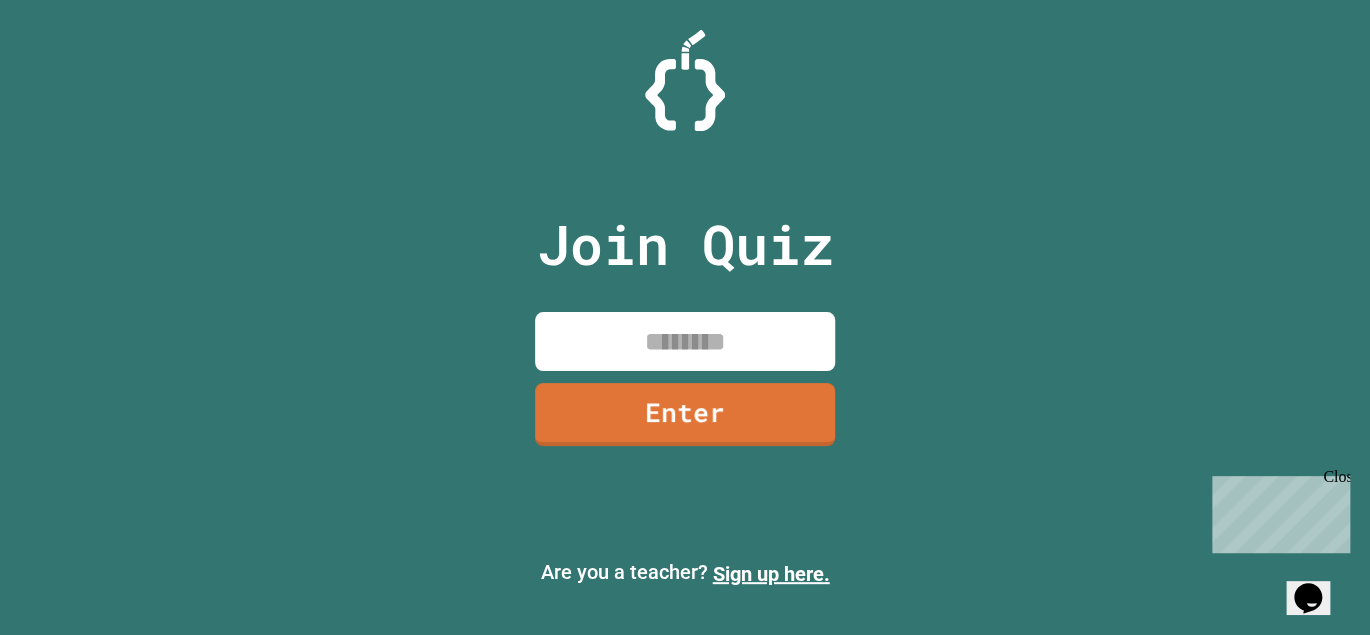 click at bounding box center [685, 341] 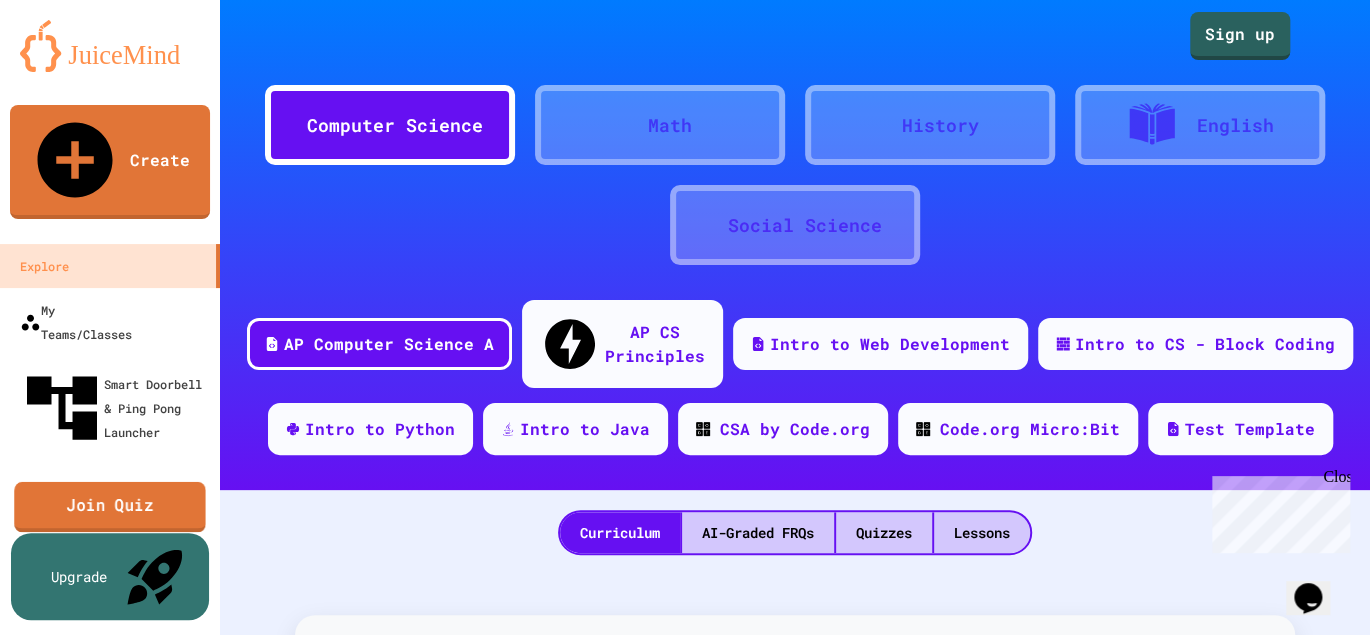 click on "Join Quiz" at bounding box center [109, 507] 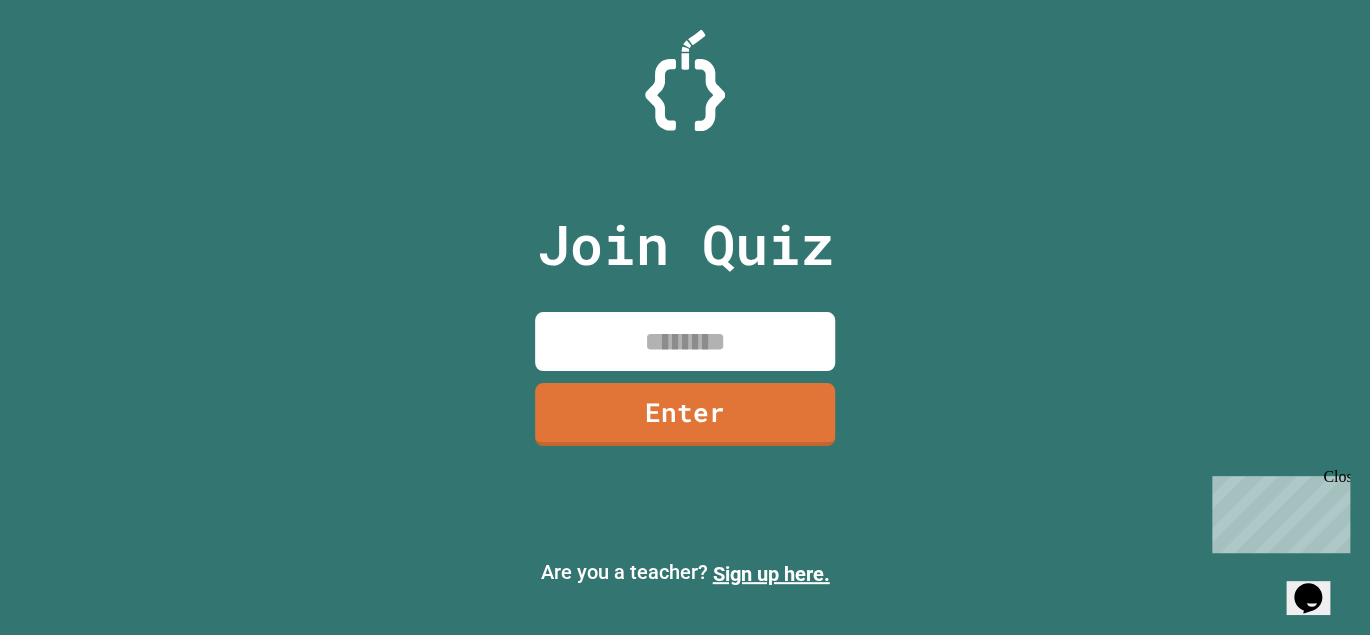 click at bounding box center [685, 341] 